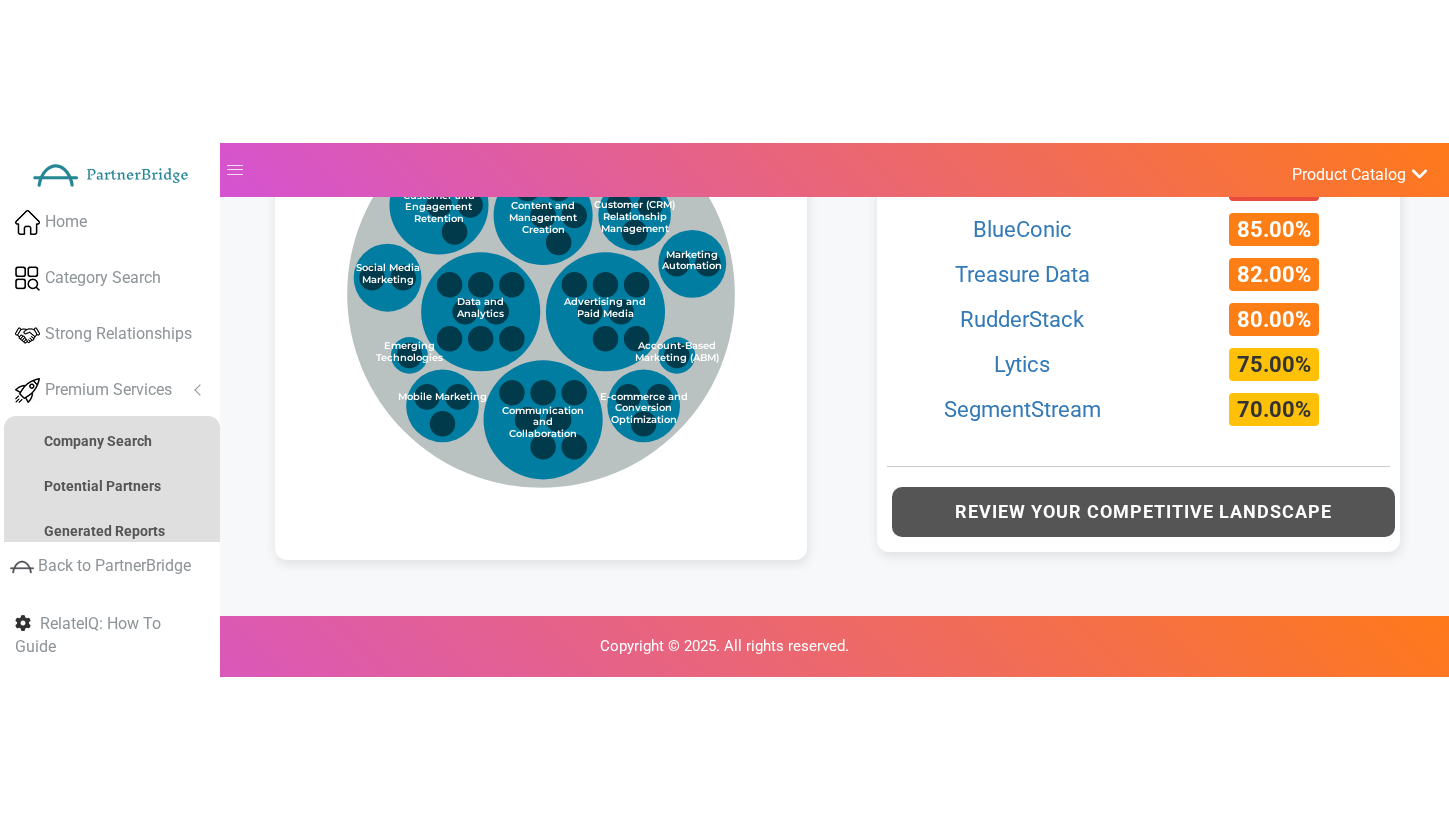 scroll, scrollTop: 953, scrollLeft: 0, axis: vertical 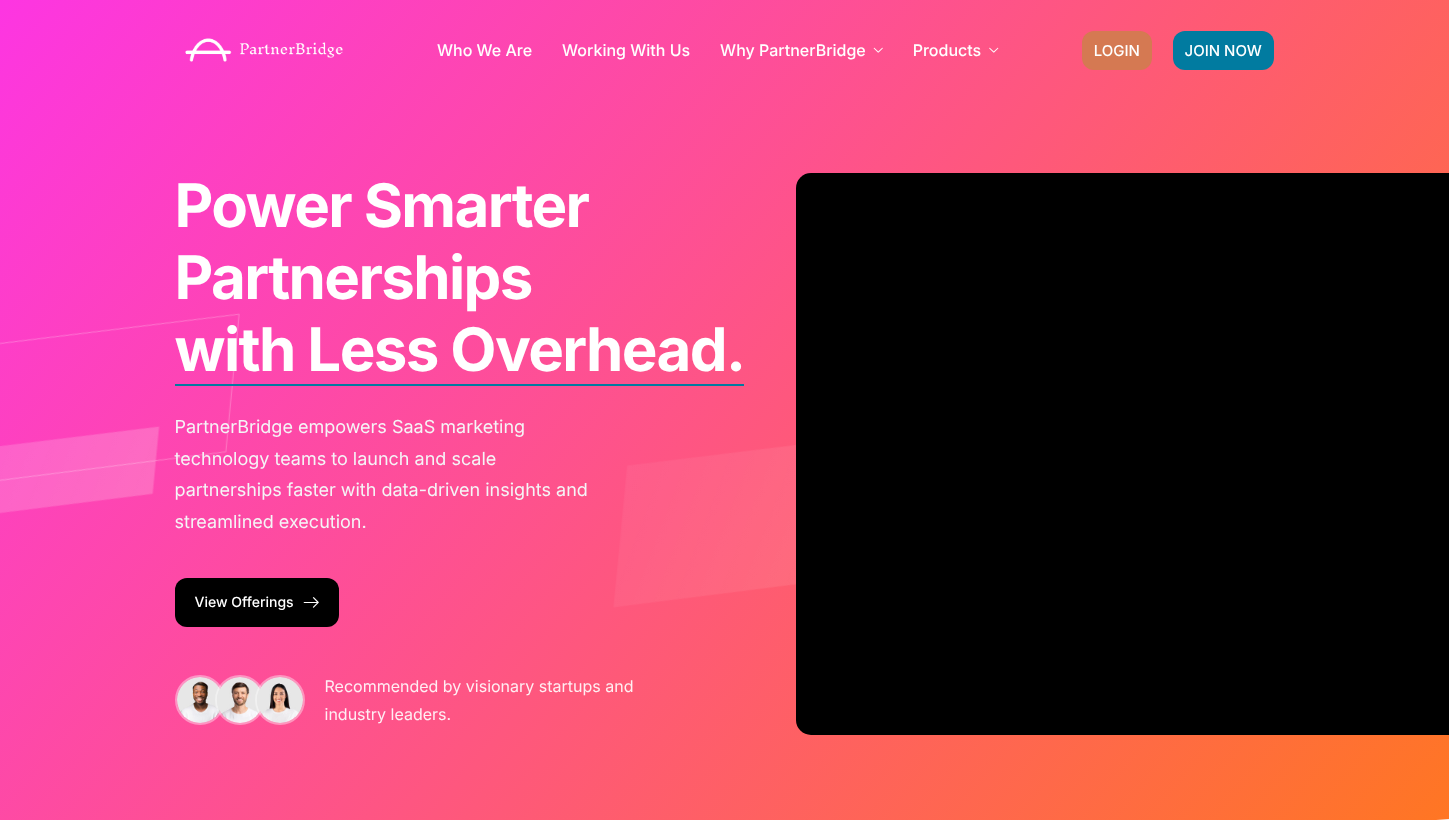click on "LOGIN" at bounding box center [1117, 50] 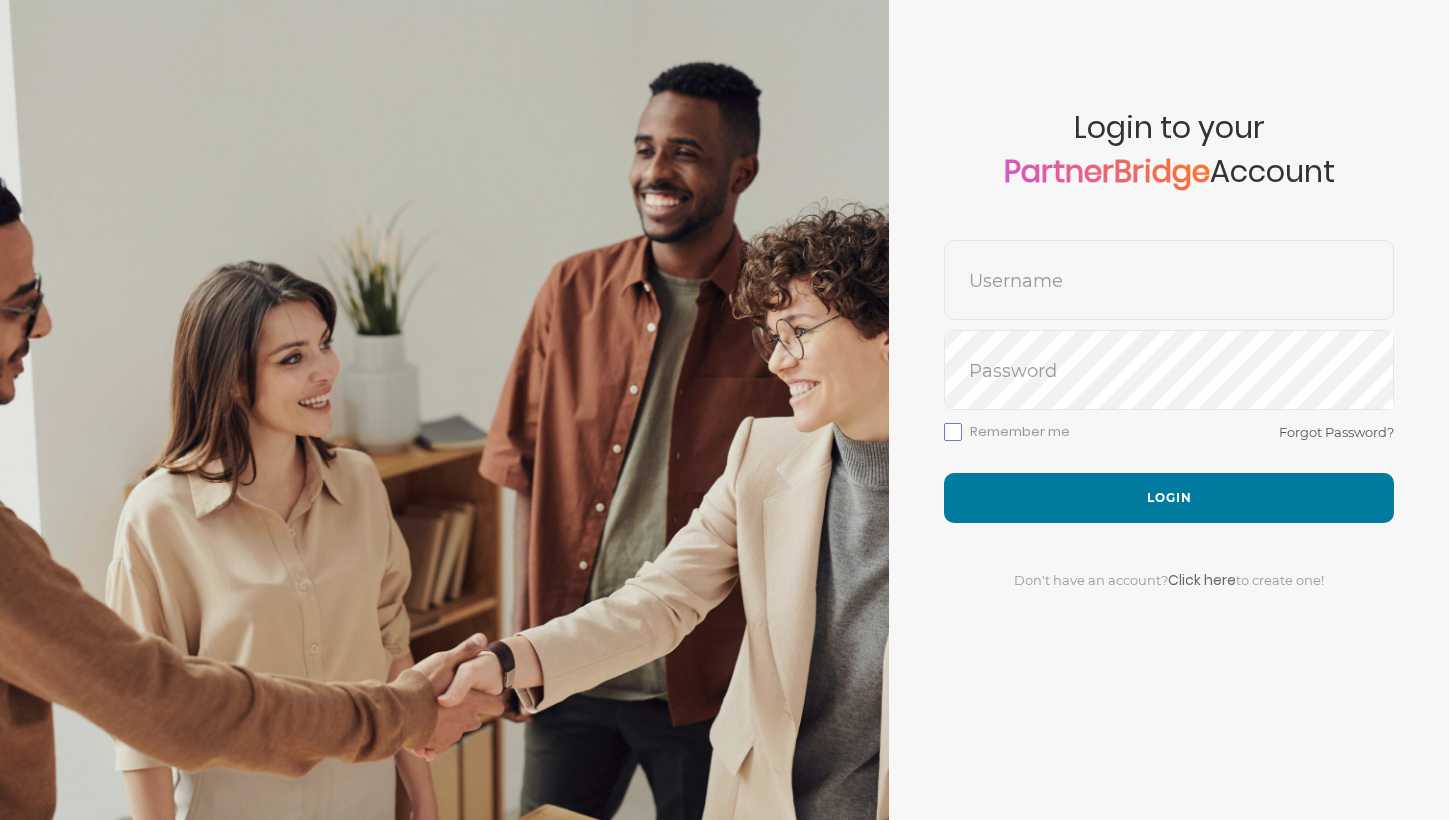 scroll, scrollTop: 0, scrollLeft: 0, axis: both 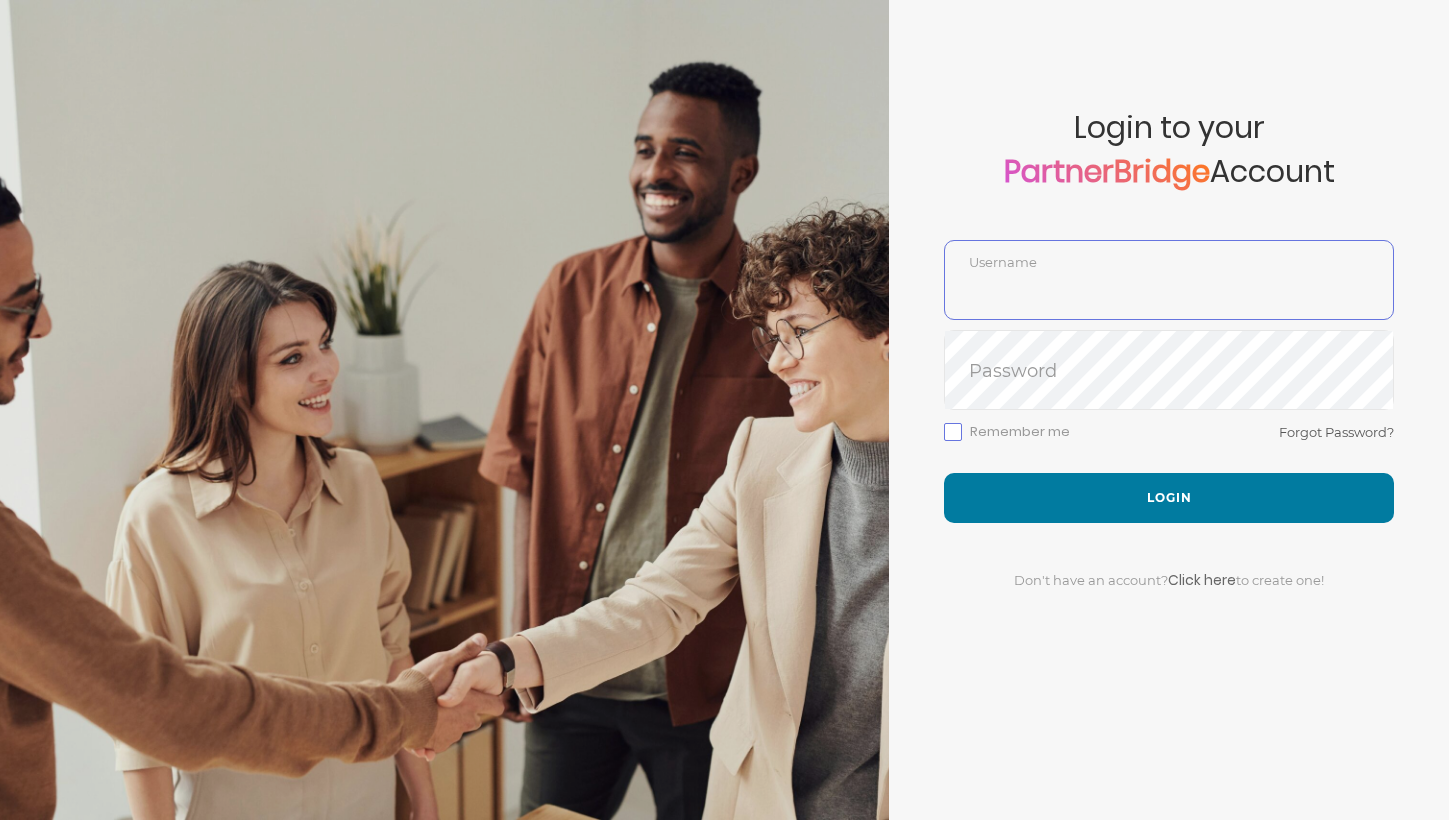 type on "DemoUser" 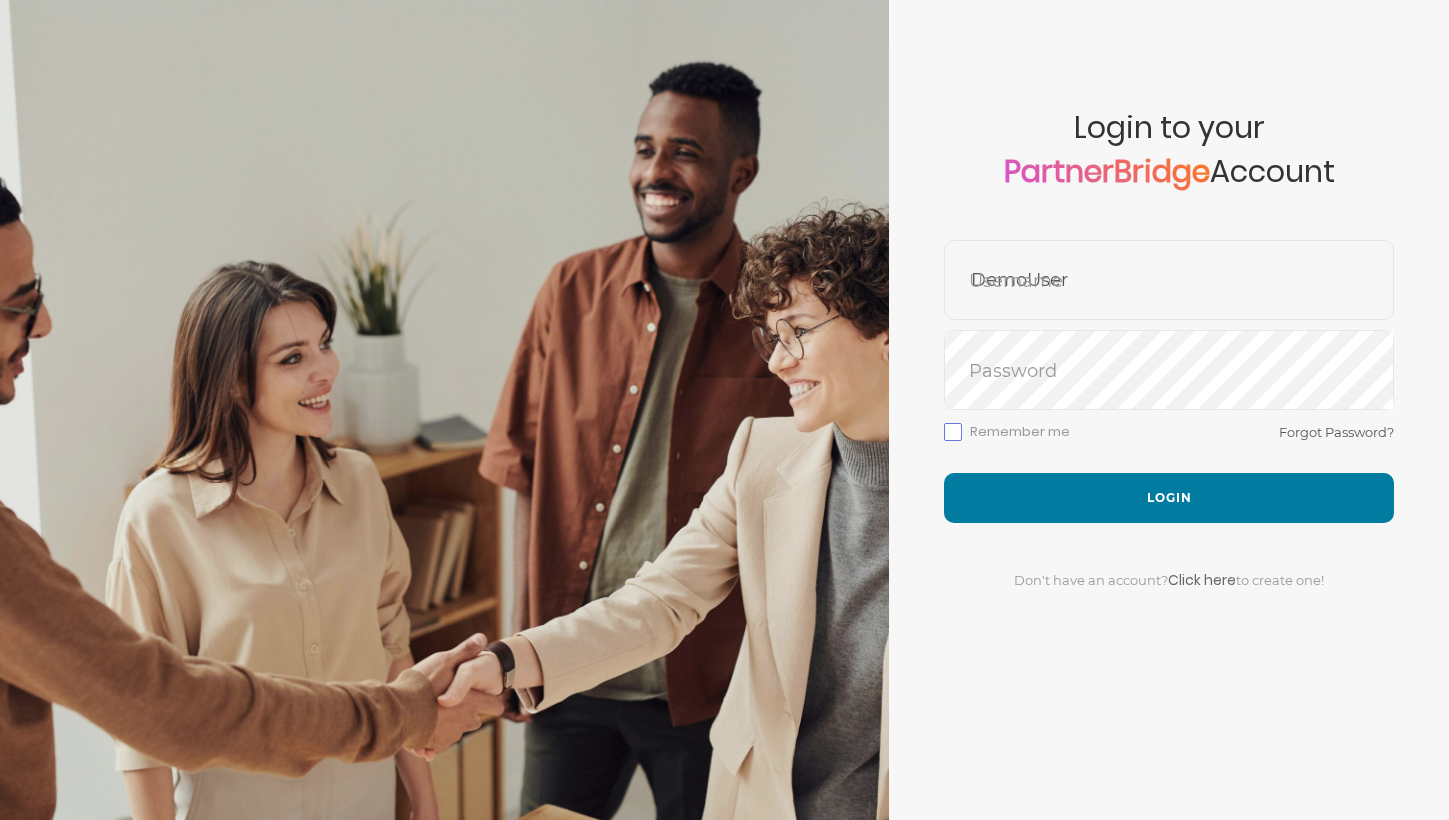 click on "Remember me
Forgot Password?" at bounding box center [1169, 446] 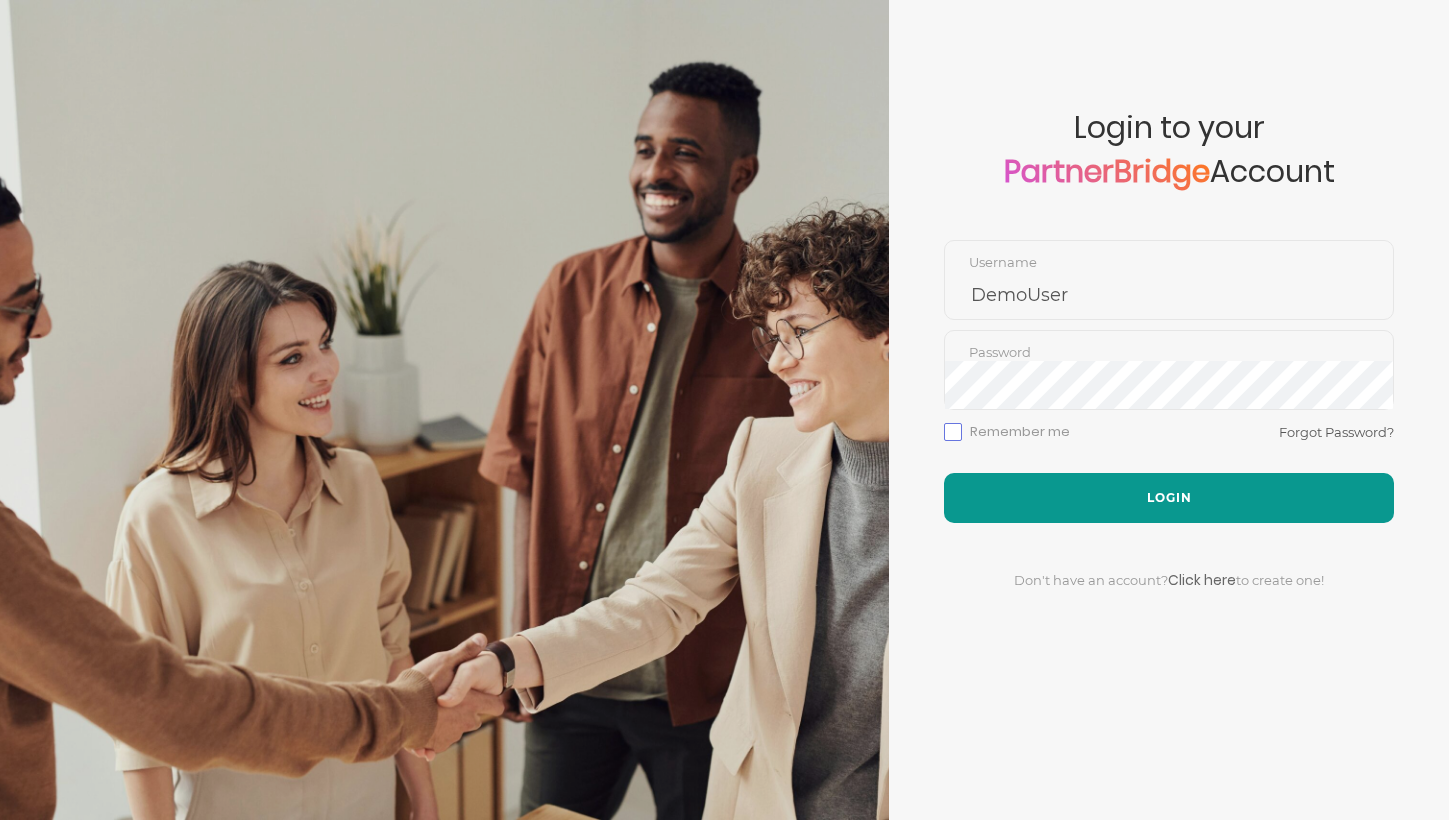 click on "Login" at bounding box center [1169, 498] 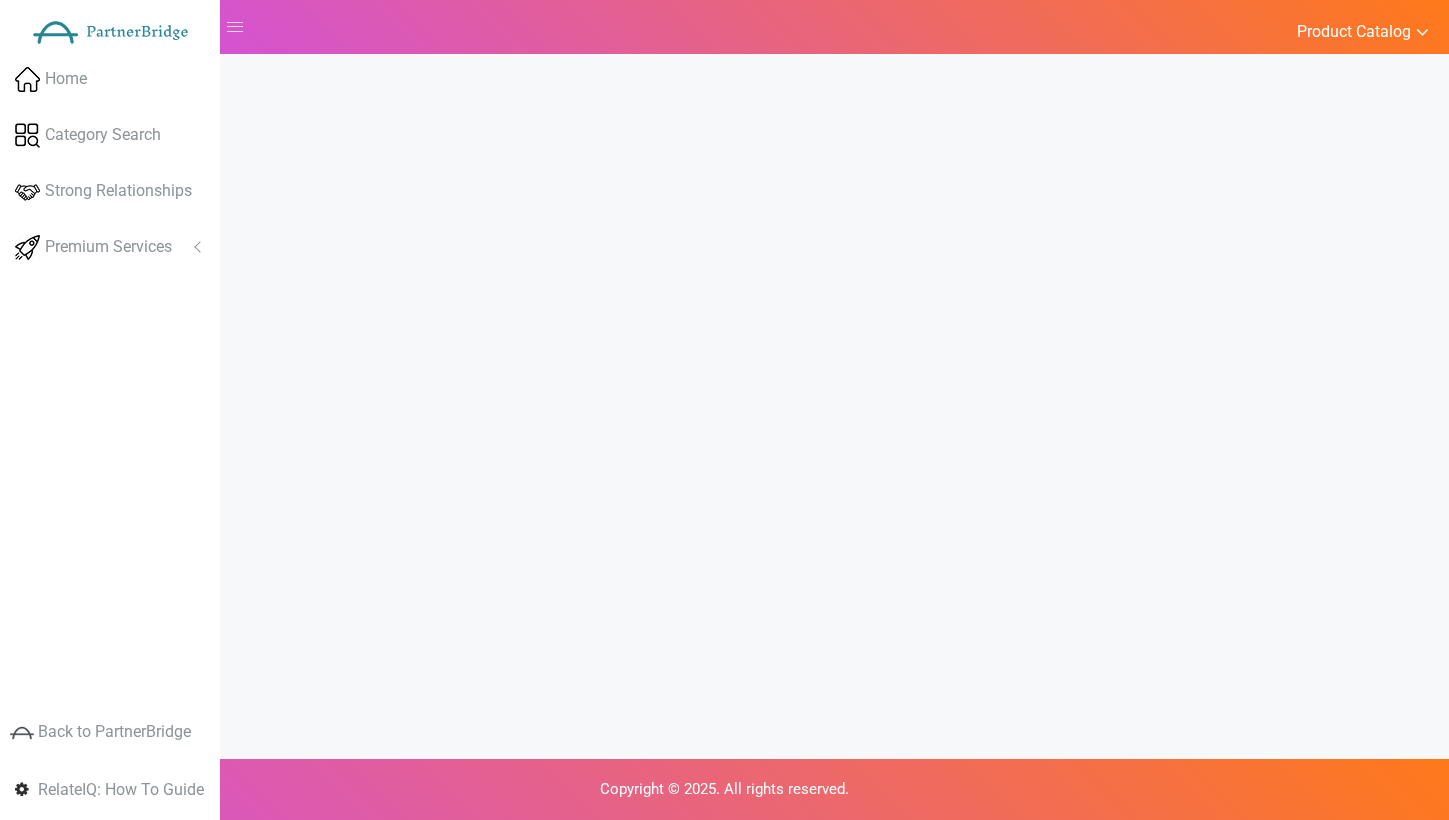 scroll, scrollTop: 0, scrollLeft: 0, axis: both 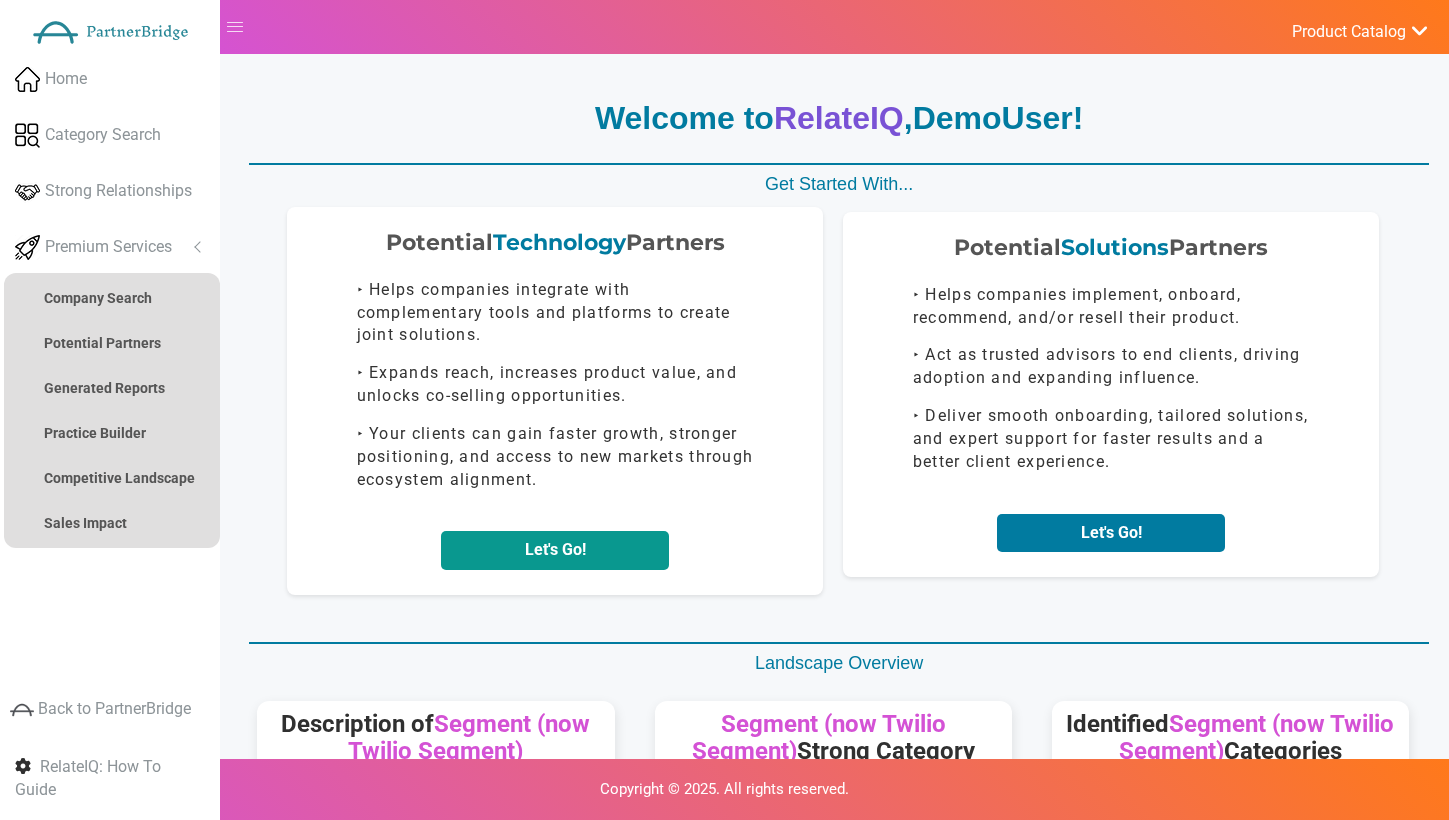 click on "Let's Go!" at bounding box center [555, 550] 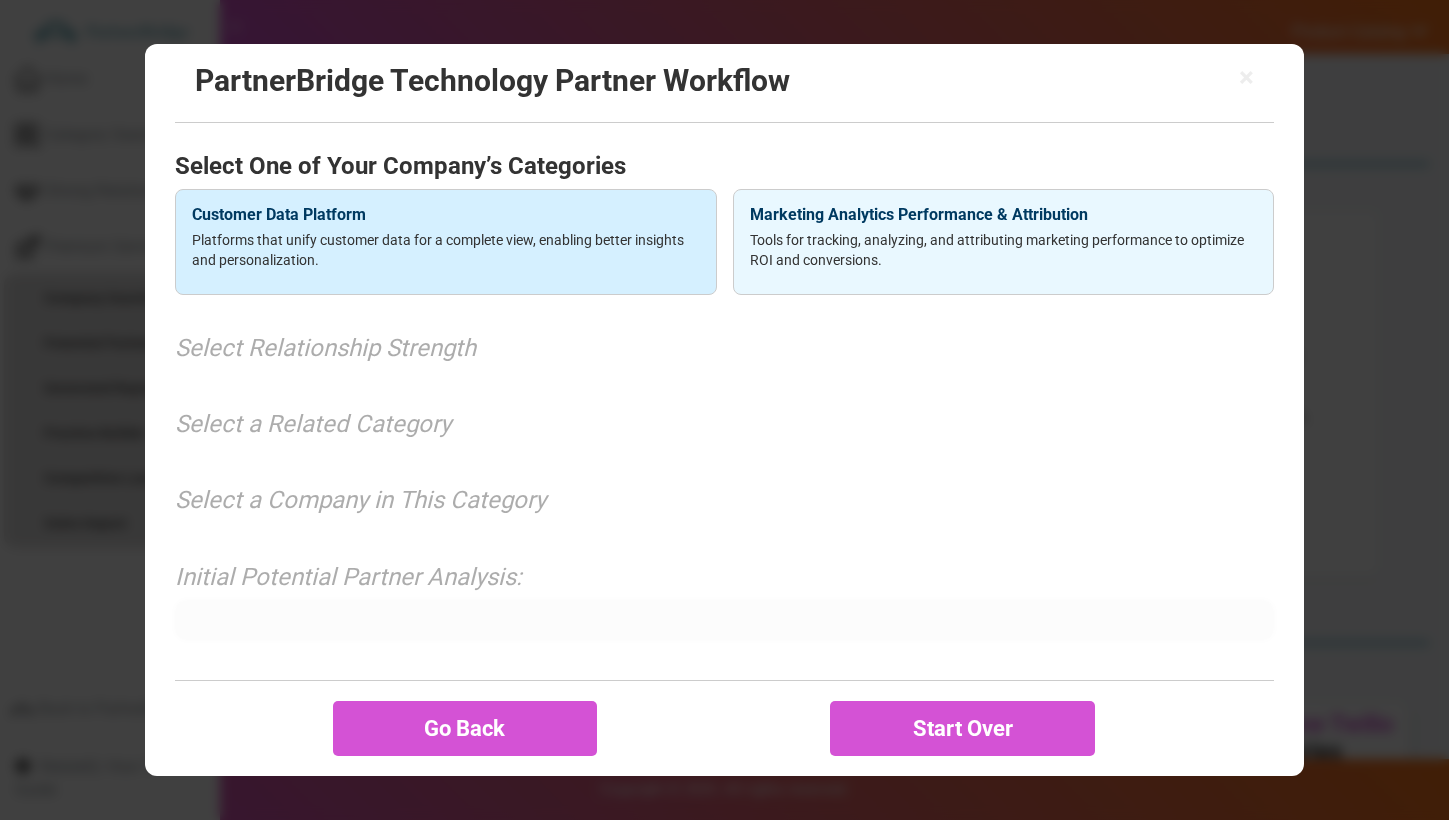 click on "Platforms that unify customer data for a complete view, enabling better insights and personalization." at bounding box center [446, 250] 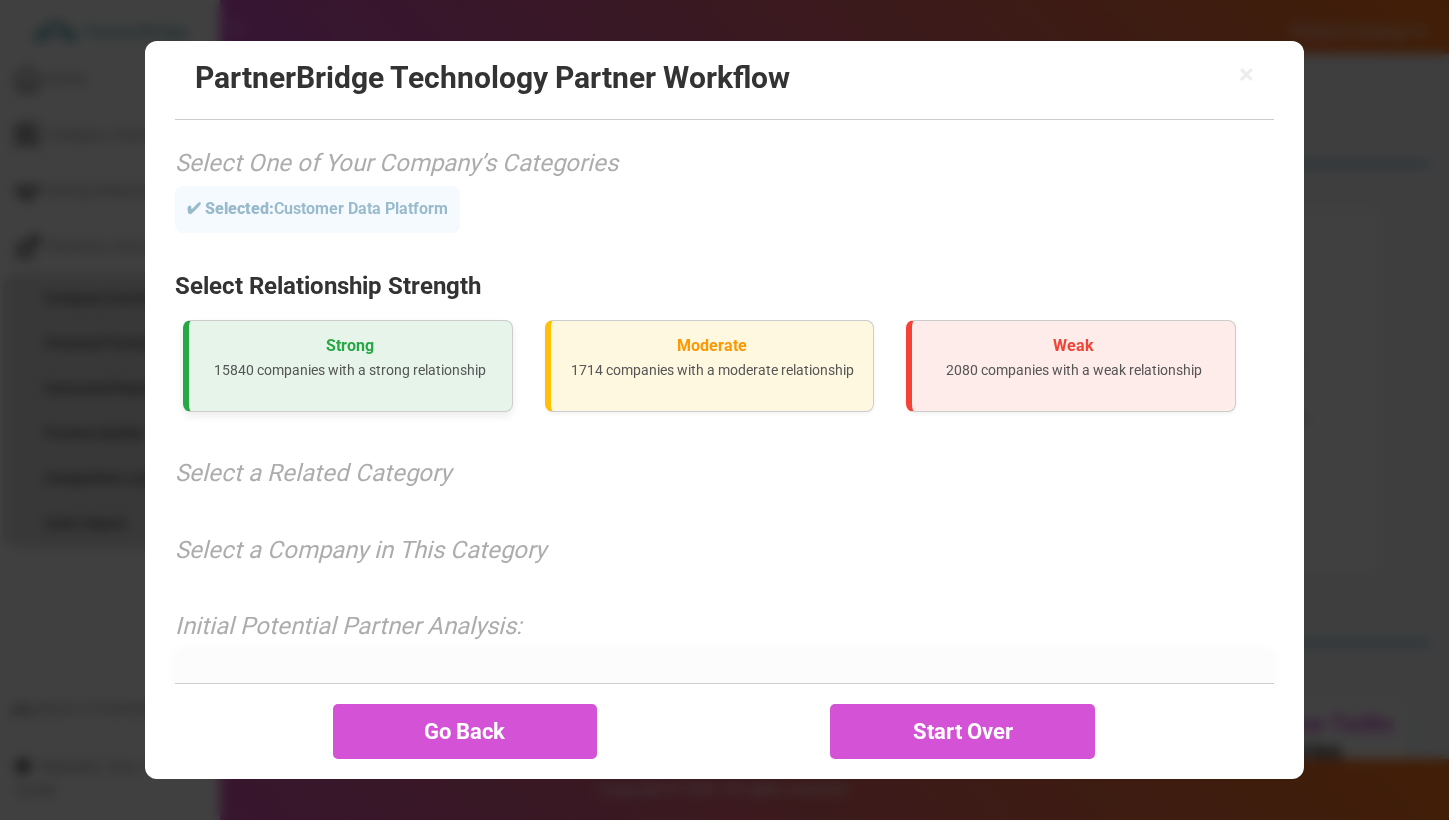 click on "Strong" at bounding box center (350, 346) 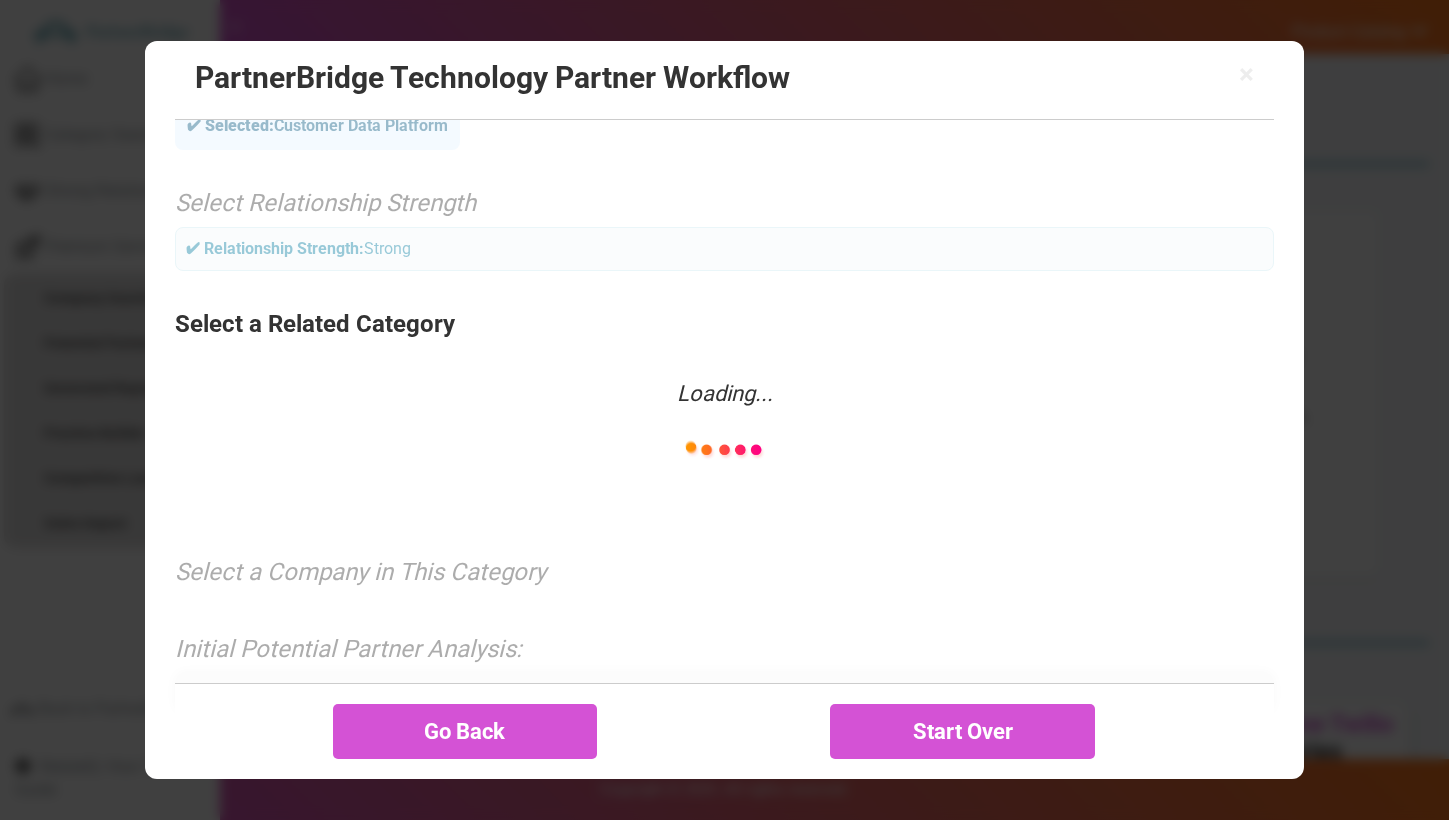 scroll, scrollTop: 88, scrollLeft: 0, axis: vertical 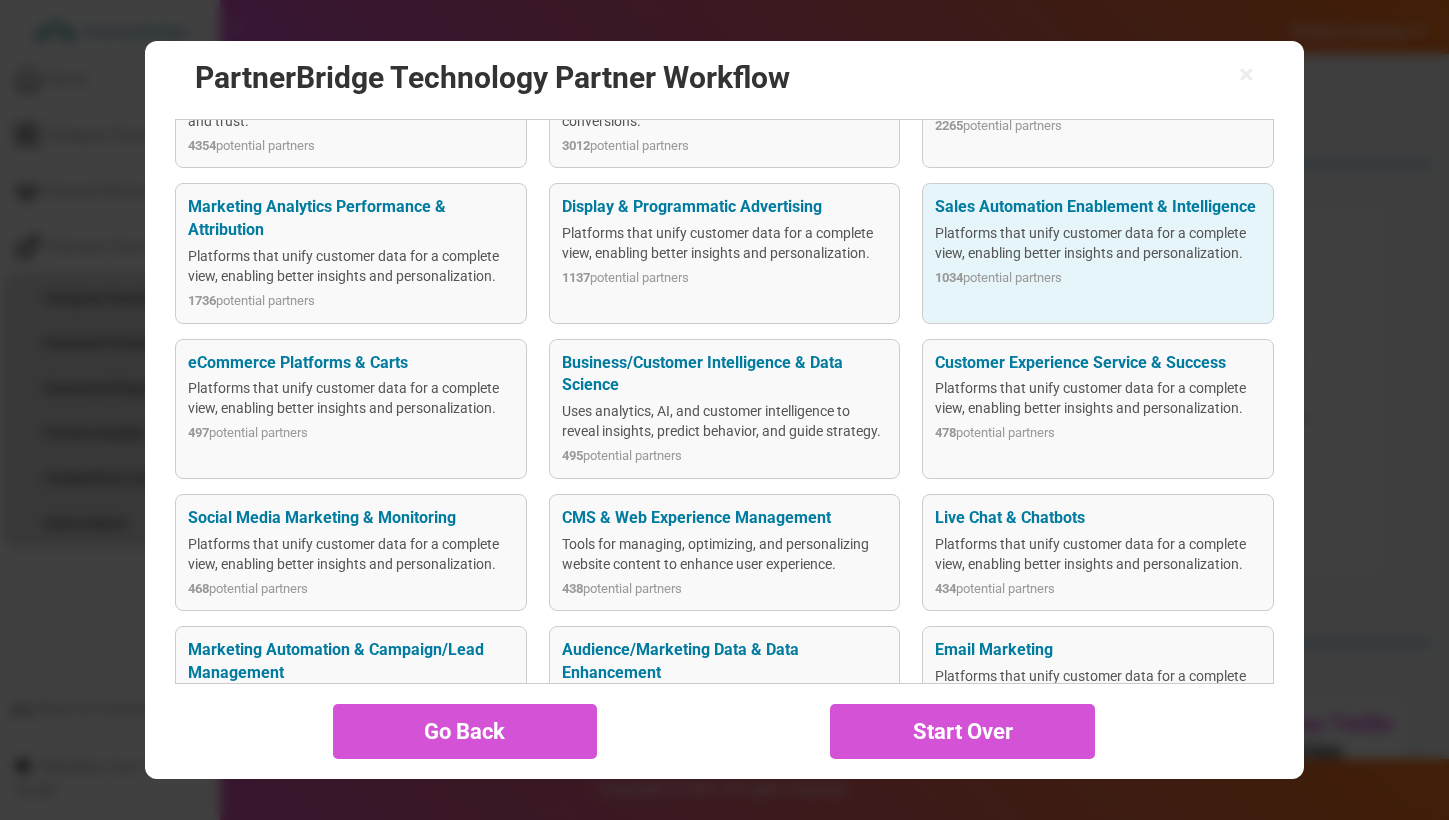click on "Live Chat & Chatbots" at bounding box center (1098, 518) 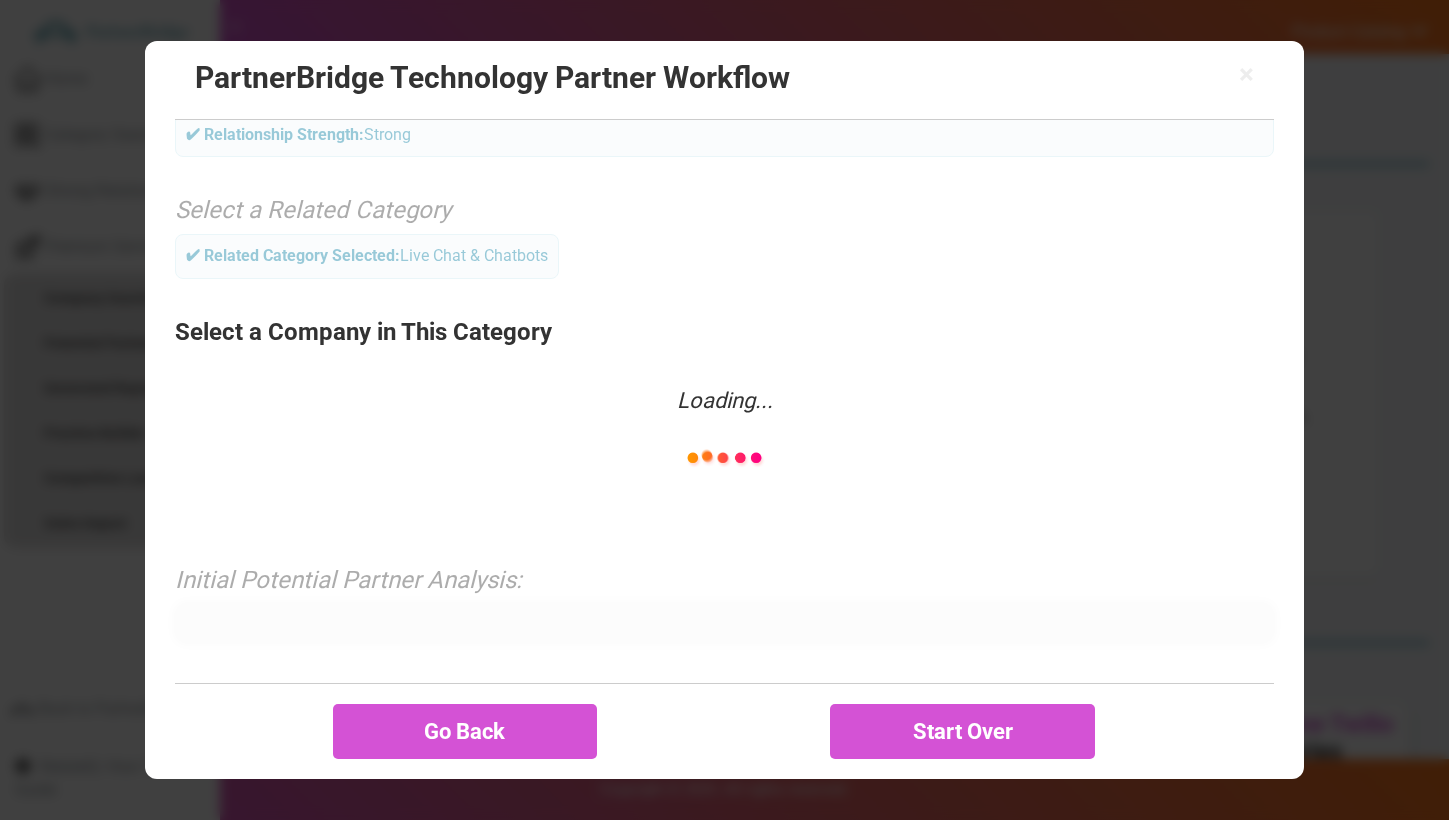 scroll, scrollTop: 204, scrollLeft: 0, axis: vertical 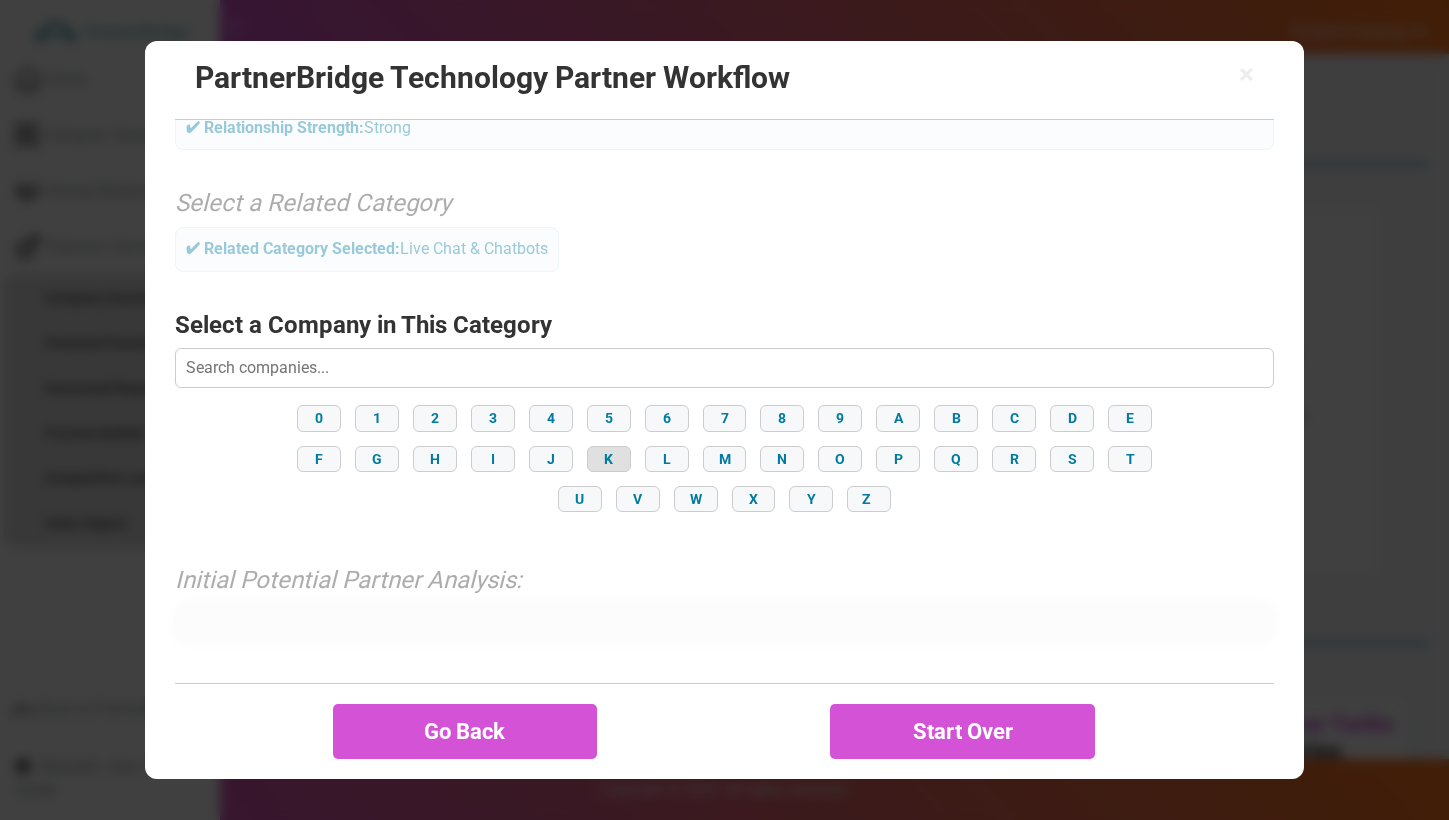 click on "K" at bounding box center [609, 459] 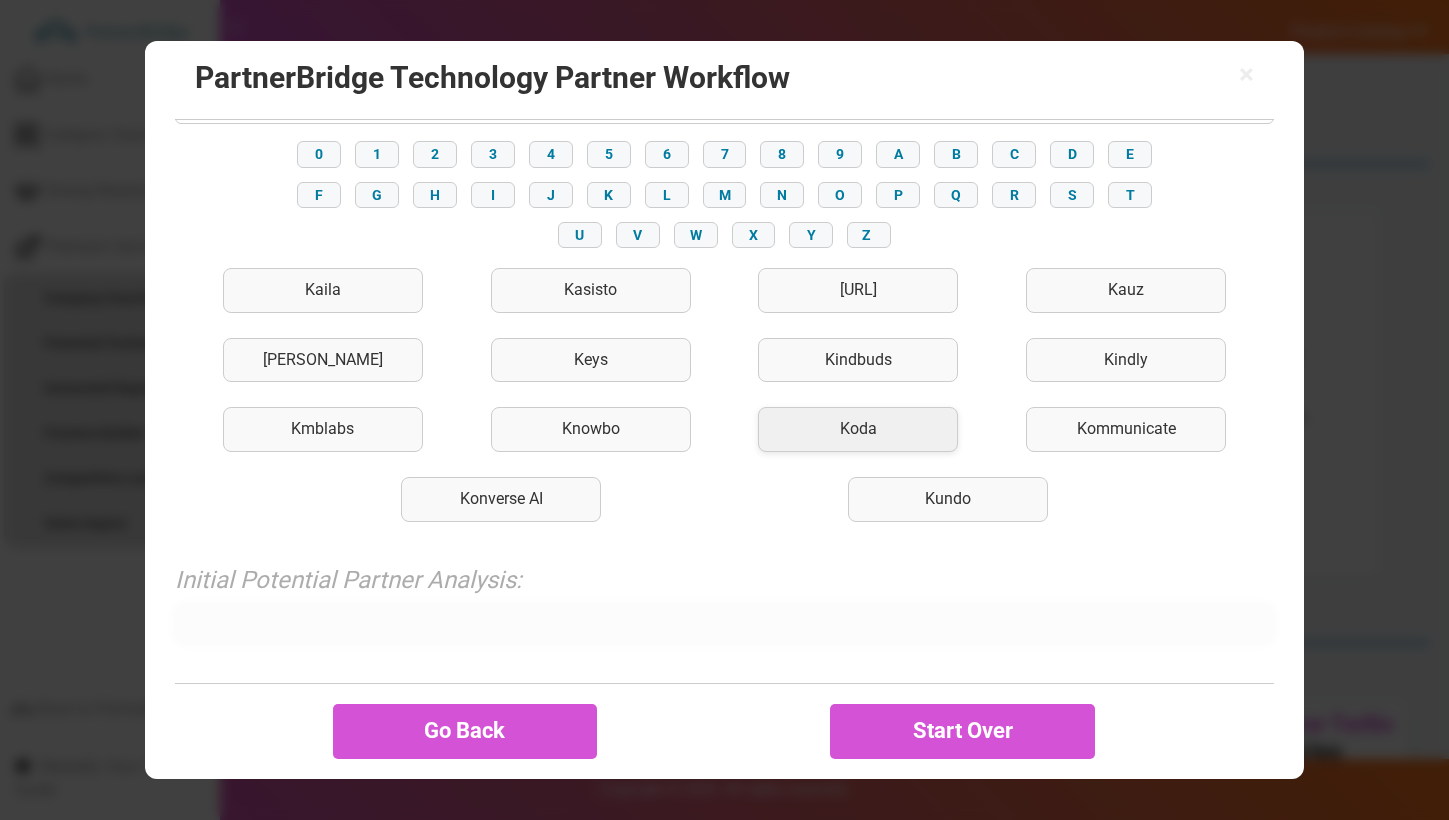 click on "Koda" at bounding box center [858, 429] 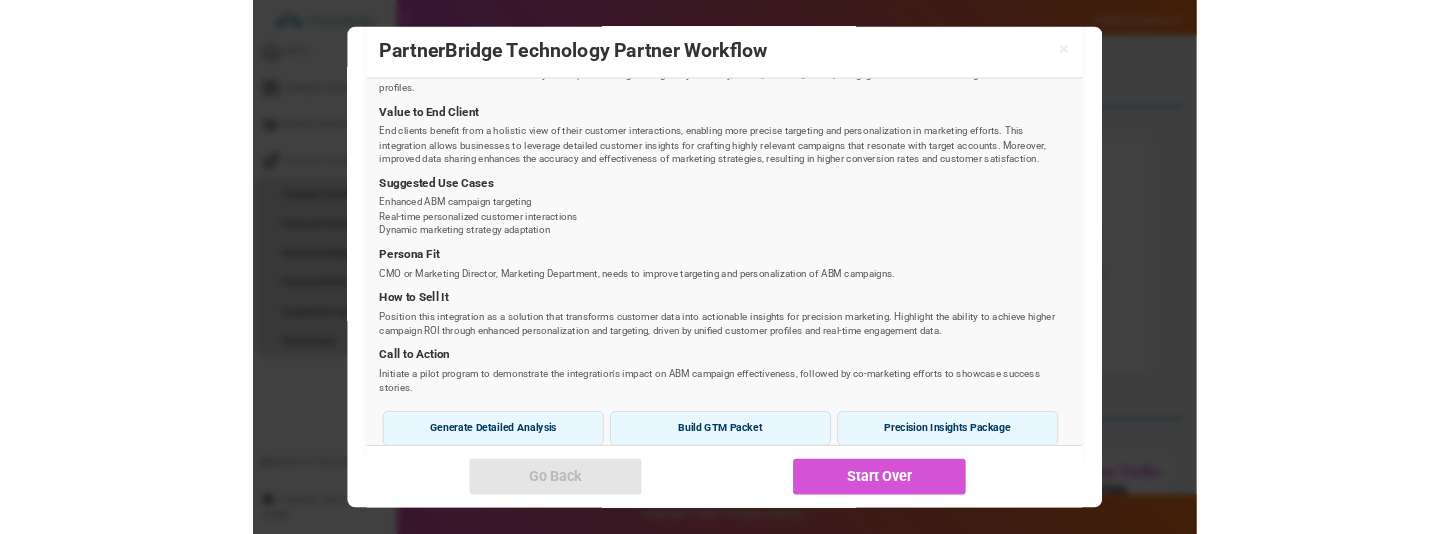 scroll, scrollTop: 744, scrollLeft: 0, axis: vertical 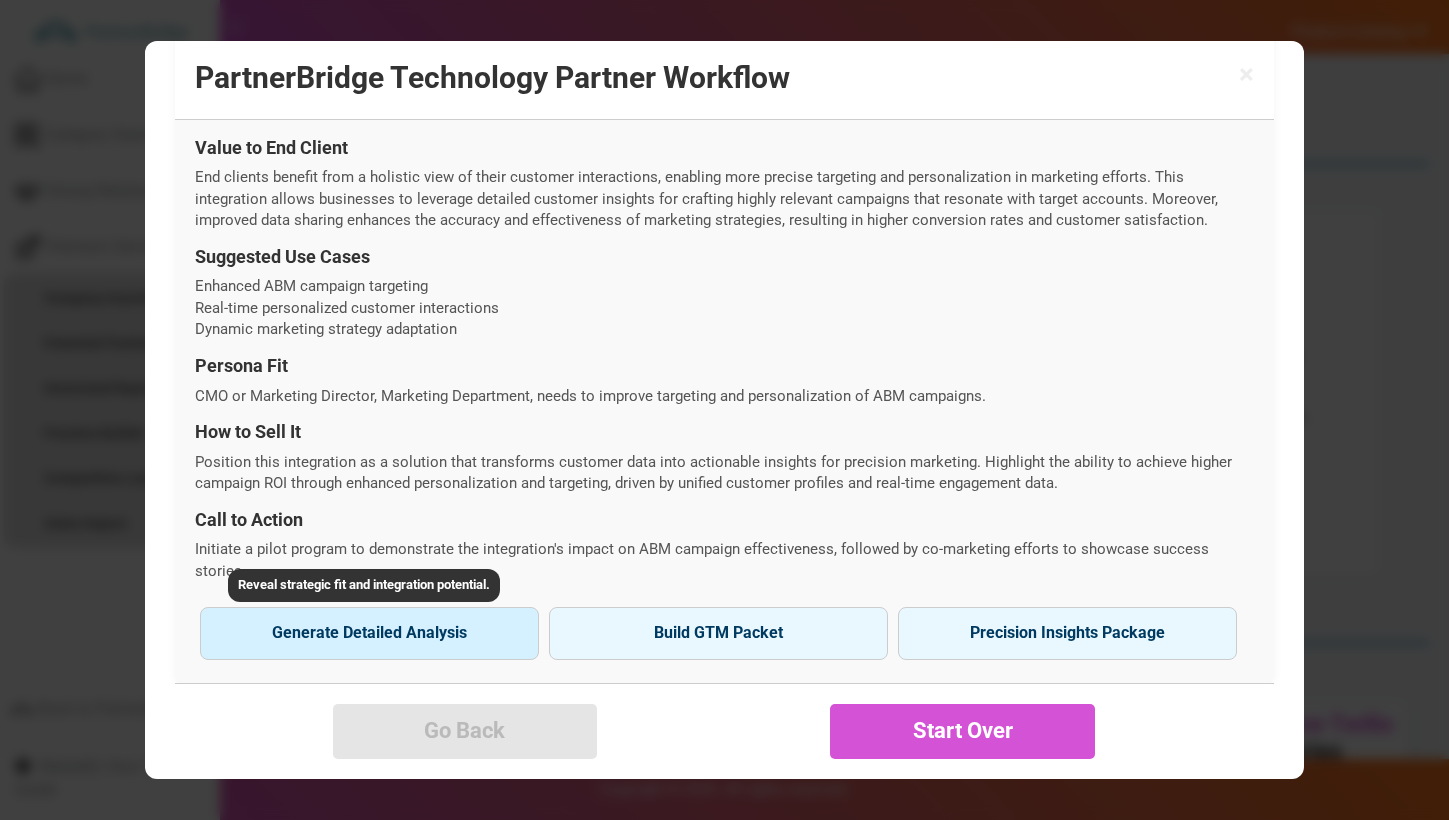 click on "Generate Detailed Analysis" at bounding box center [369, 633] 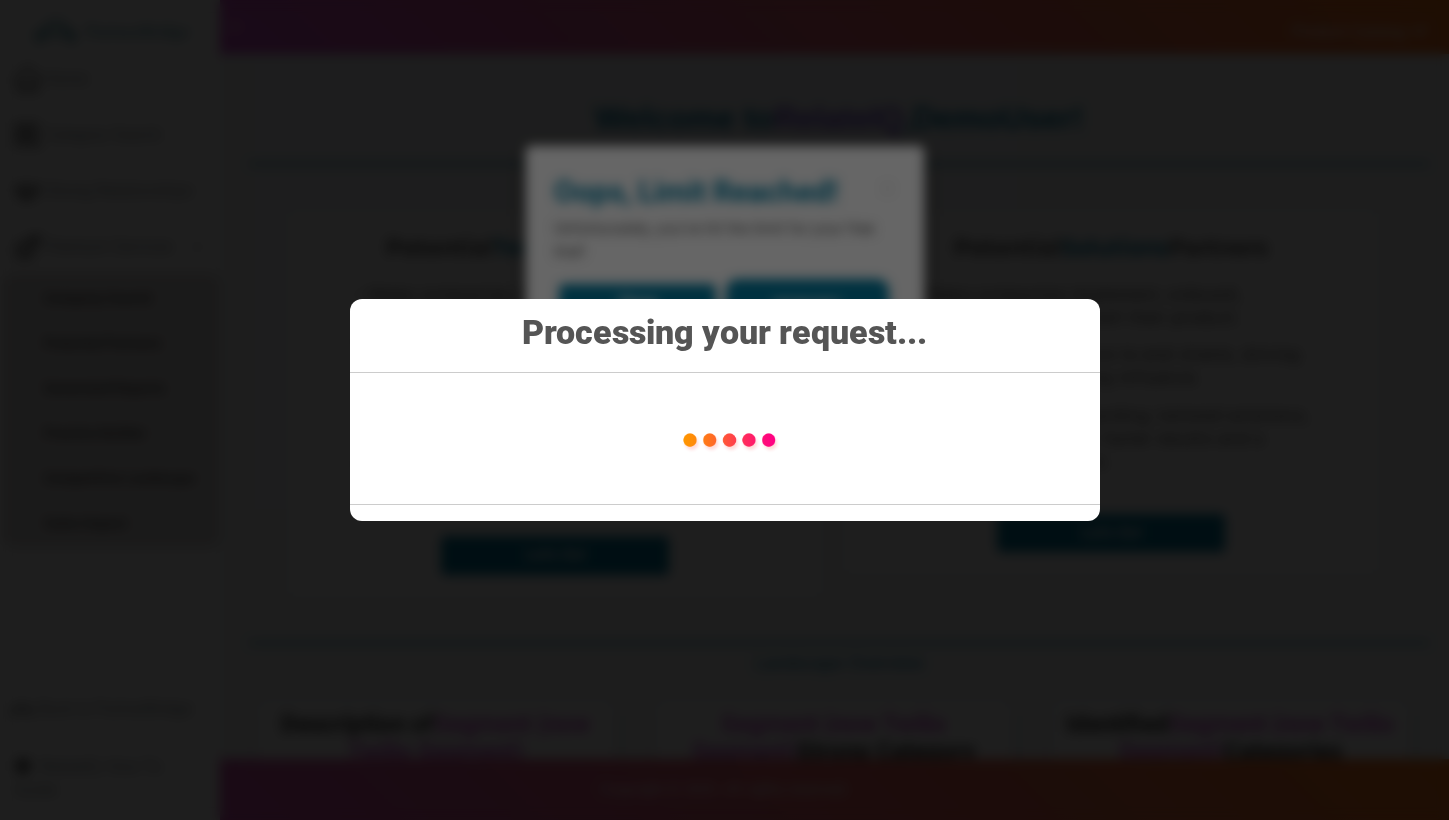 click on "Processing your request..." at bounding box center (724, 410) 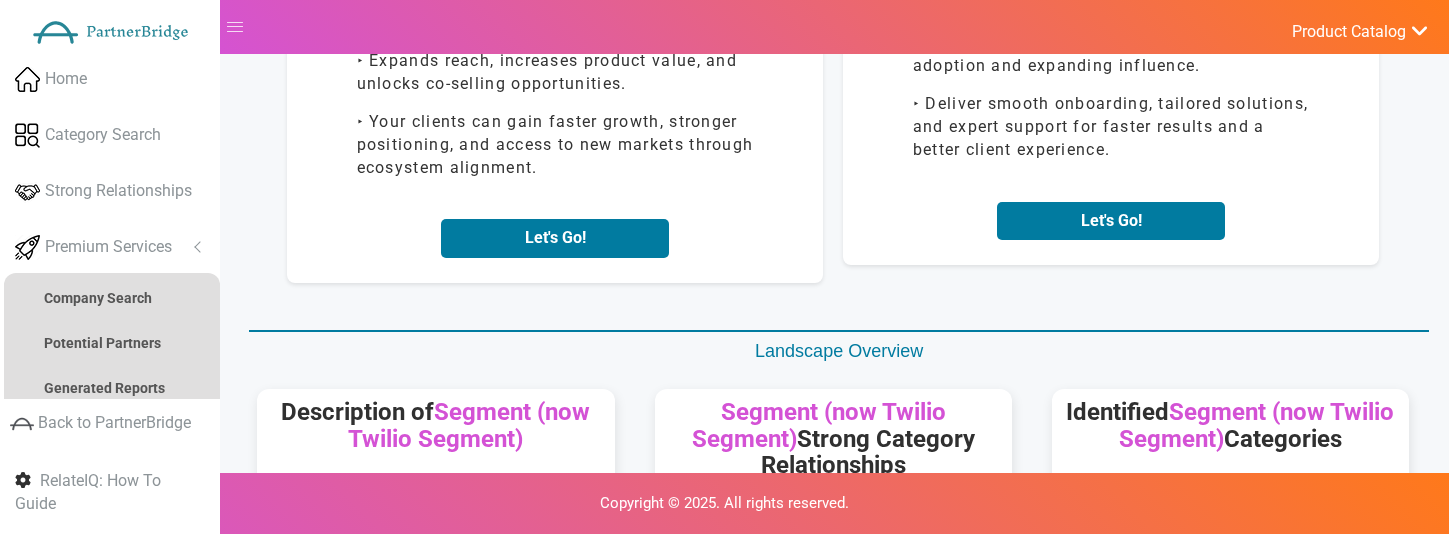 scroll, scrollTop: 330, scrollLeft: 0, axis: vertical 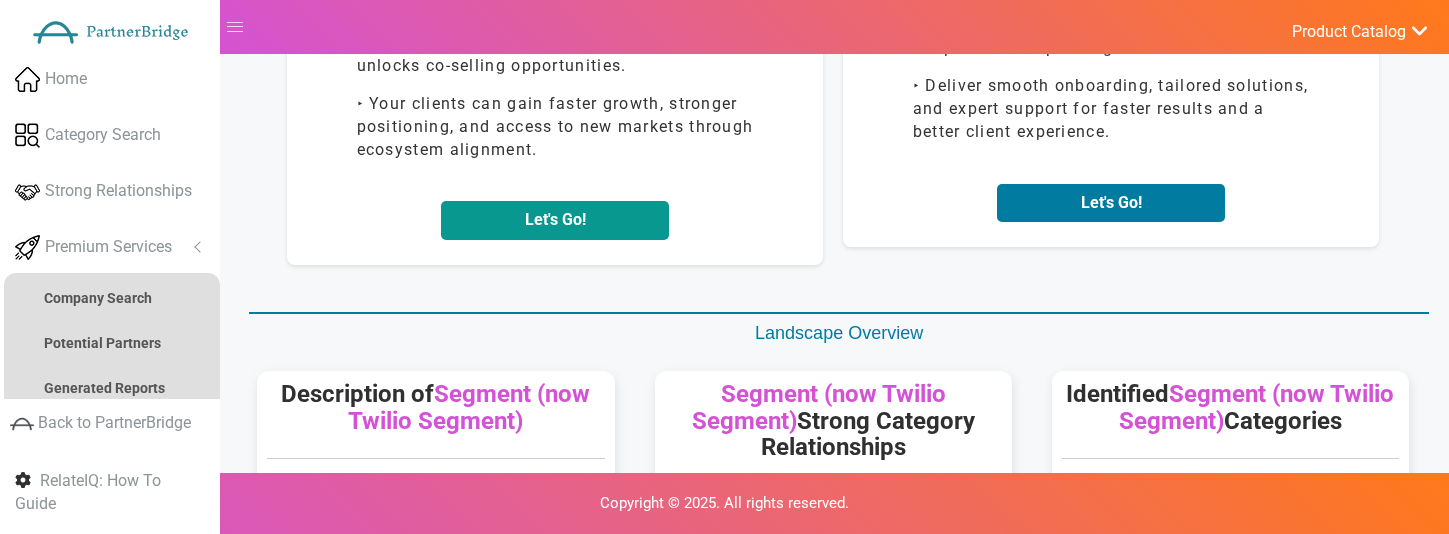 click on "Let's Go!" at bounding box center (555, 220) 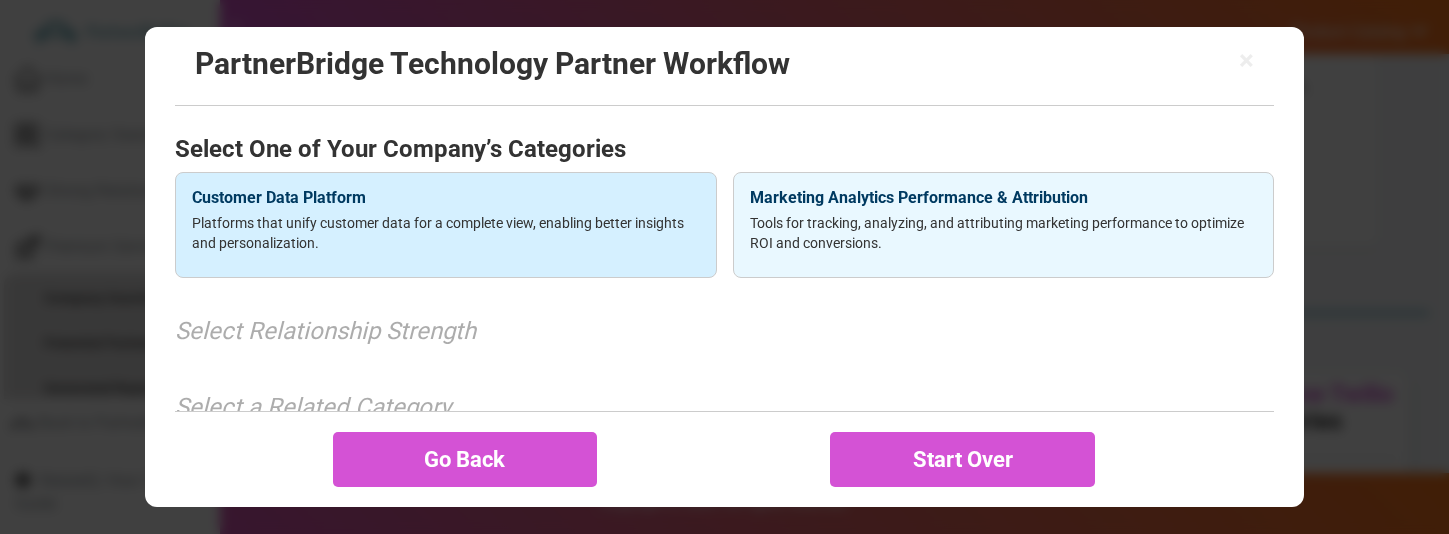 click on "Platforms that unify customer data for a complete view, enabling better insights and personalization." at bounding box center (446, 233) 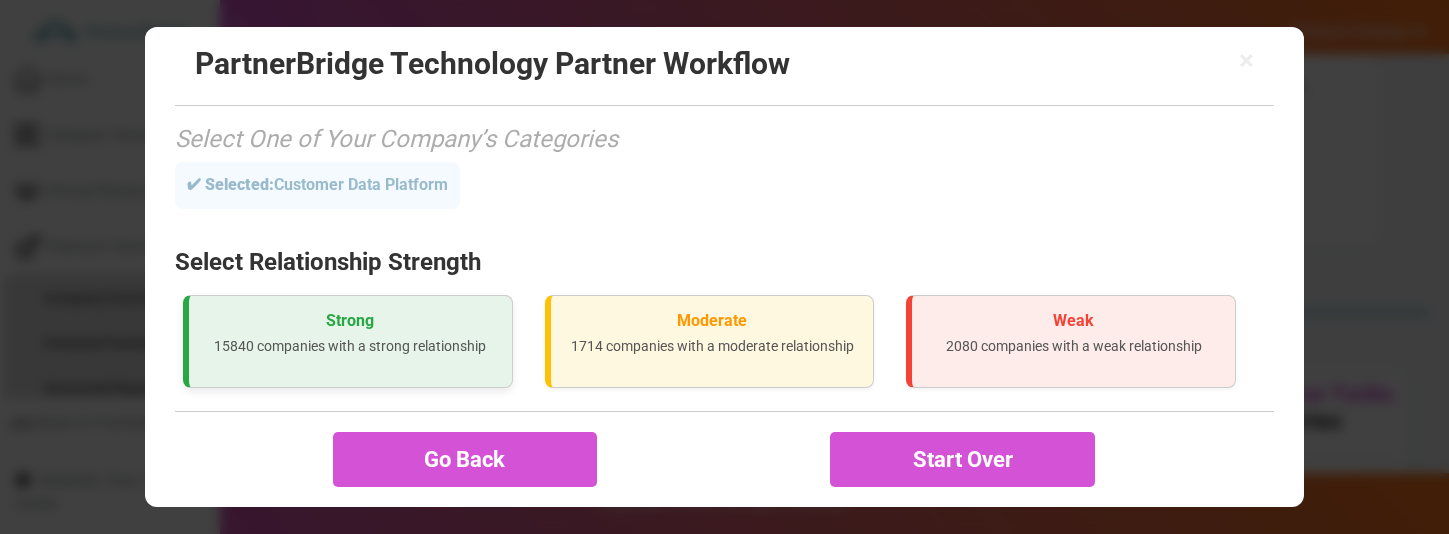 click on "Strong 15840 companies with a strong relationship" at bounding box center [348, 341] 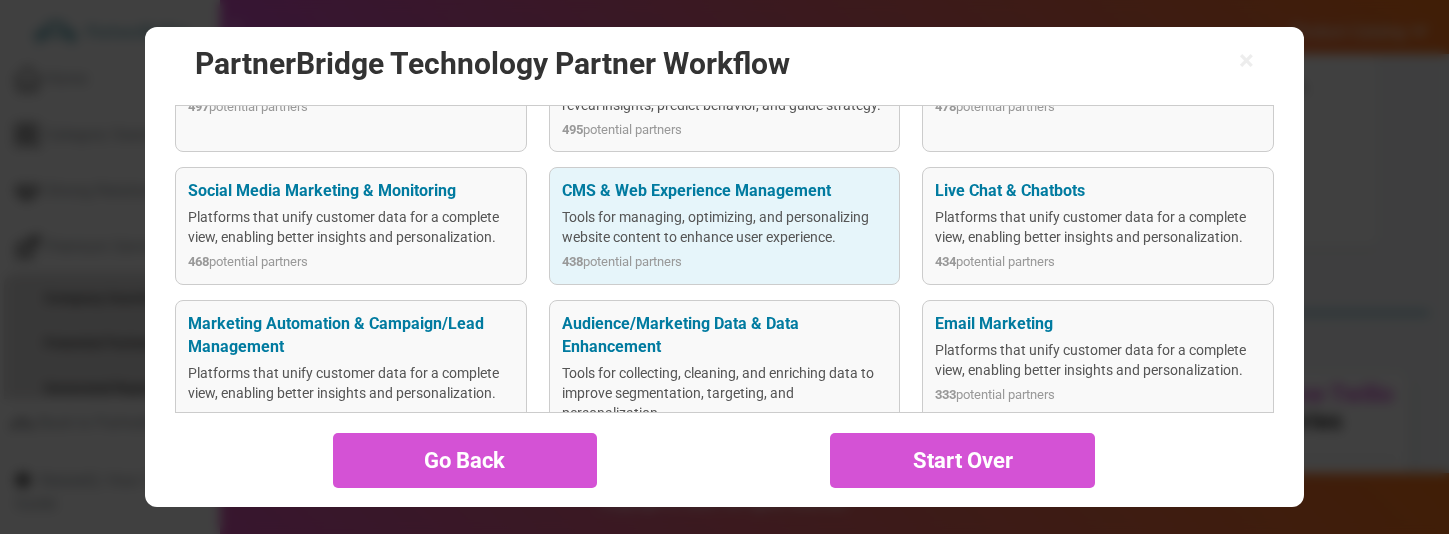 click on "438  potential partners" at bounding box center [725, 262] 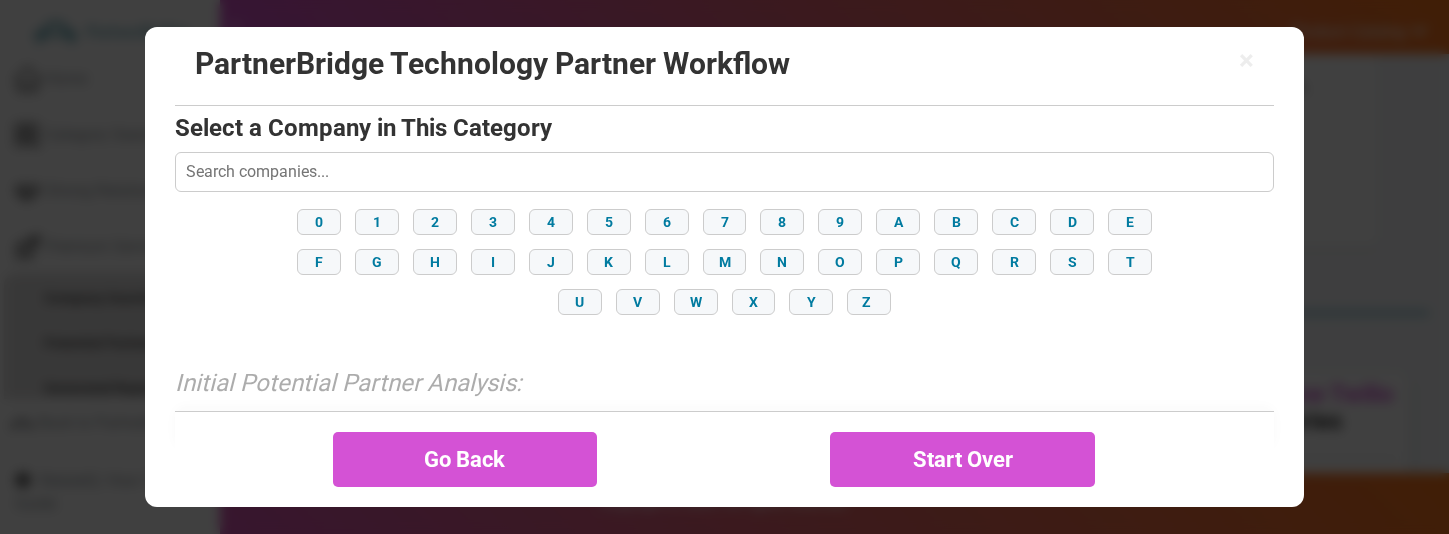 scroll, scrollTop: 461, scrollLeft: 0, axis: vertical 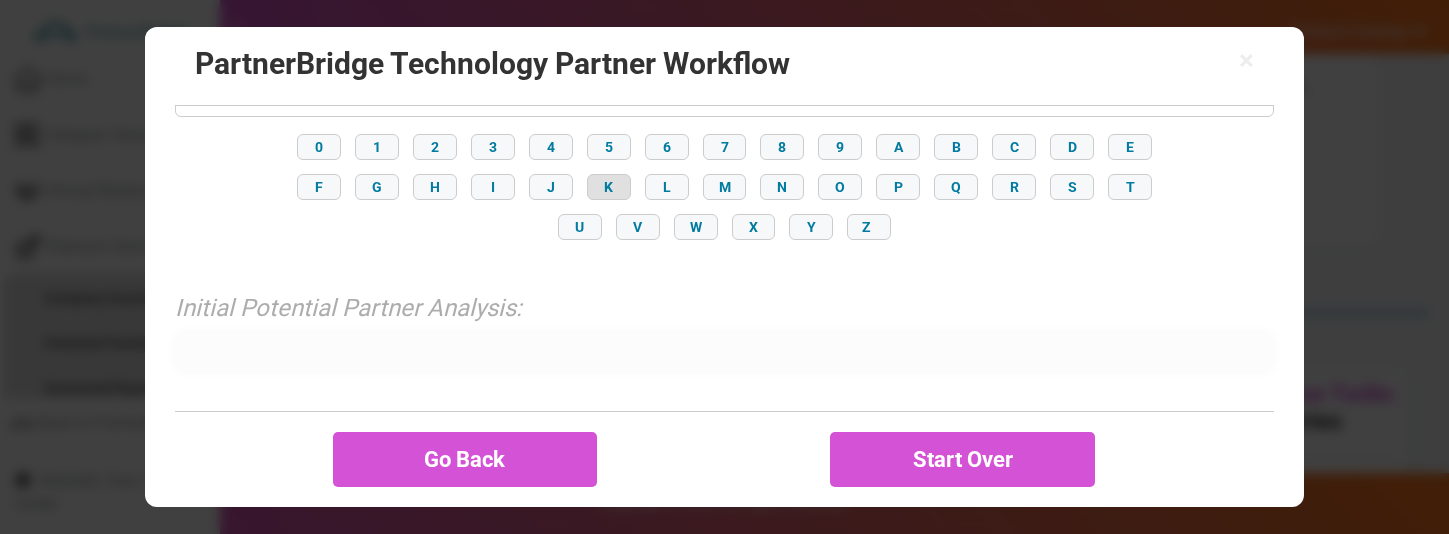 click on "K" at bounding box center [609, 187] 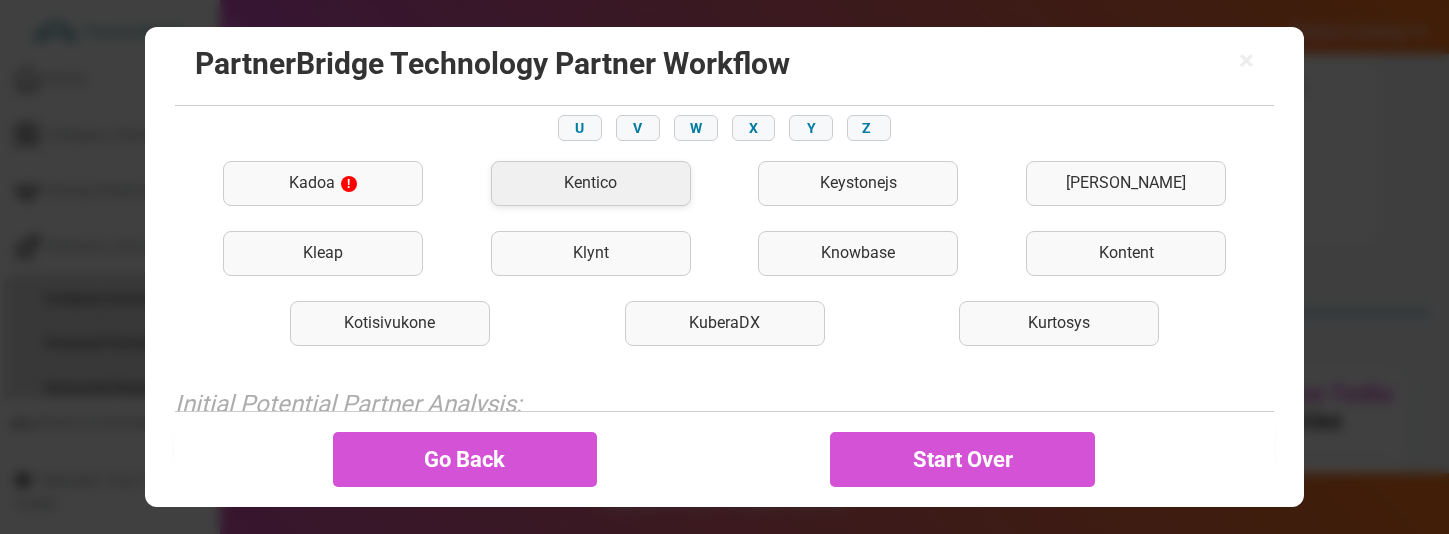 scroll, scrollTop: 580, scrollLeft: 0, axis: vertical 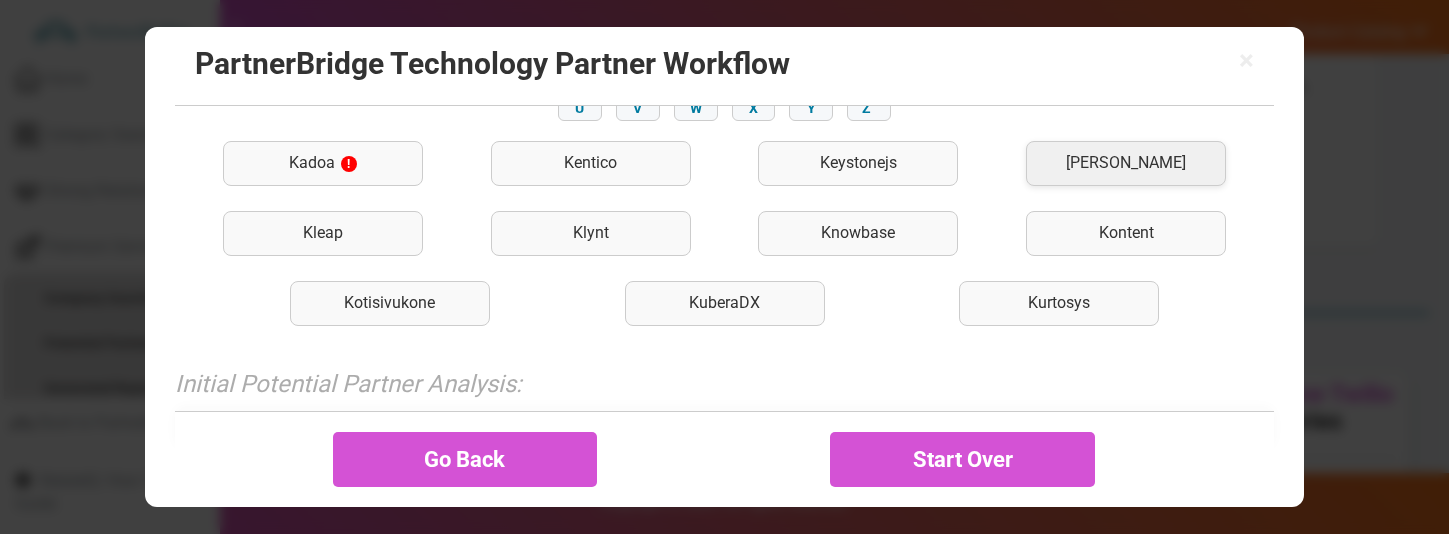 click on "[PERSON_NAME]" at bounding box center (1126, 163) 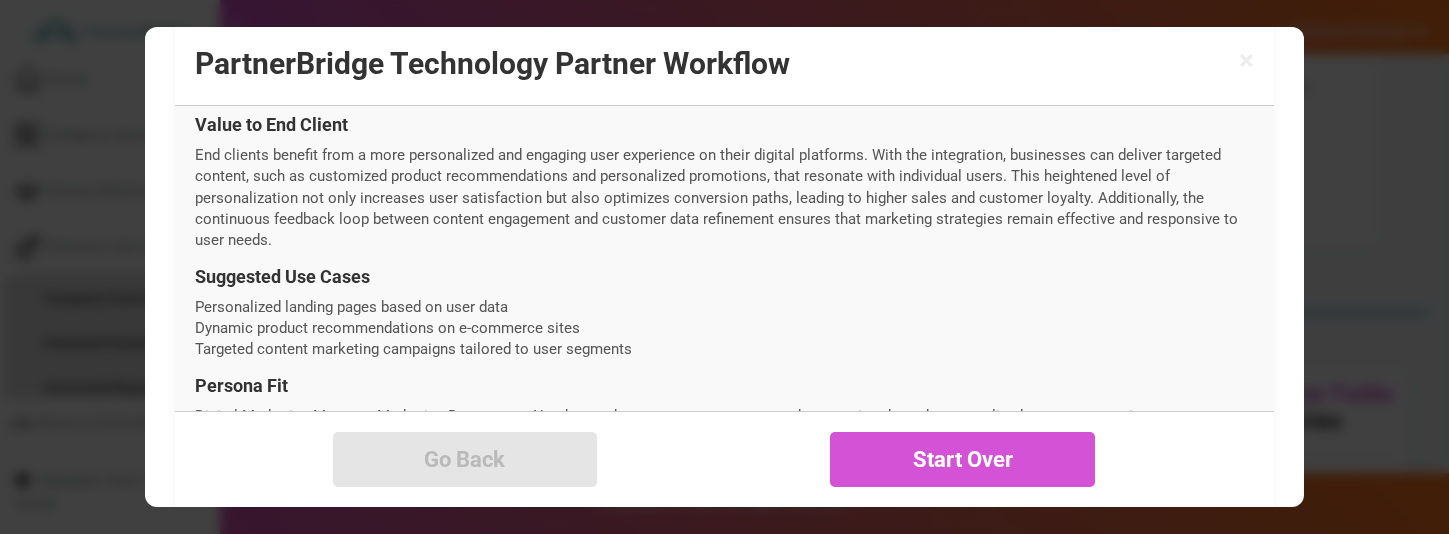 scroll, scrollTop: 1044, scrollLeft: 0, axis: vertical 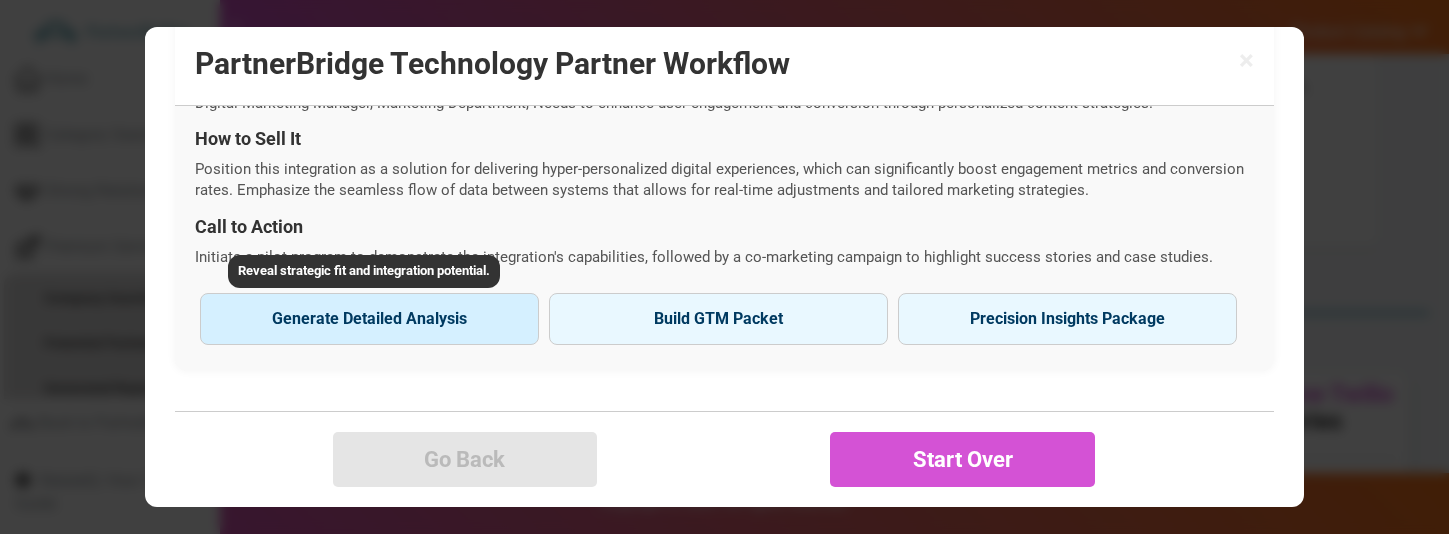 click on "Generate Detailed Analysis" at bounding box center [369, 319] 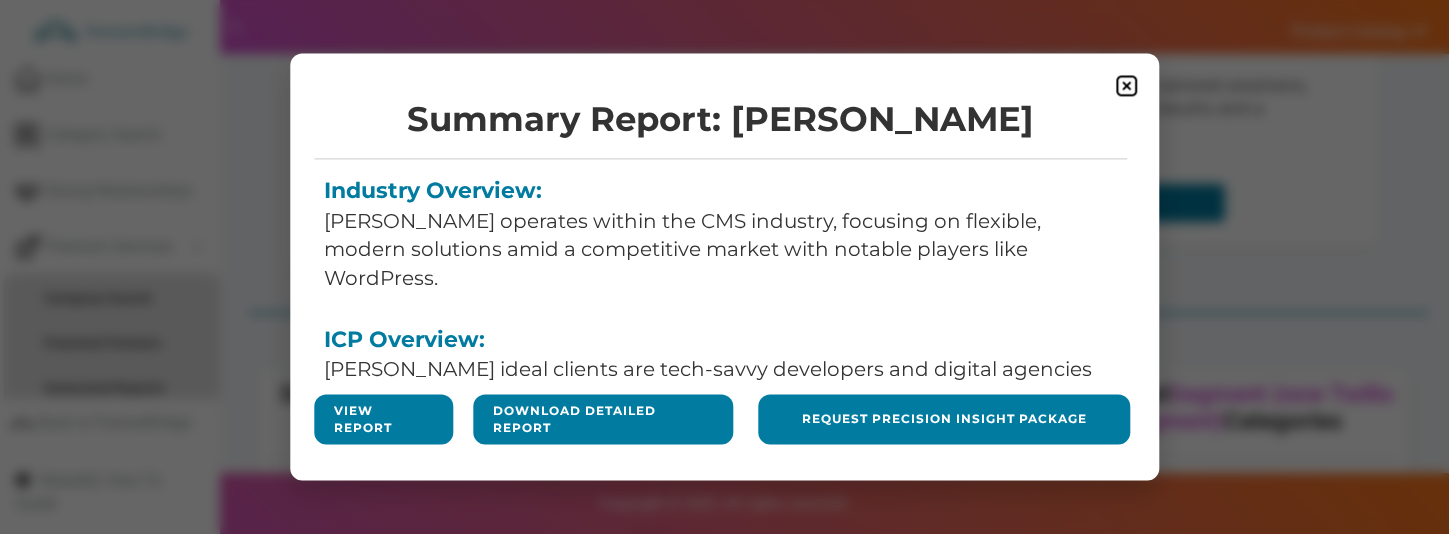 click on "View Report" at bounding box center (383, 420) 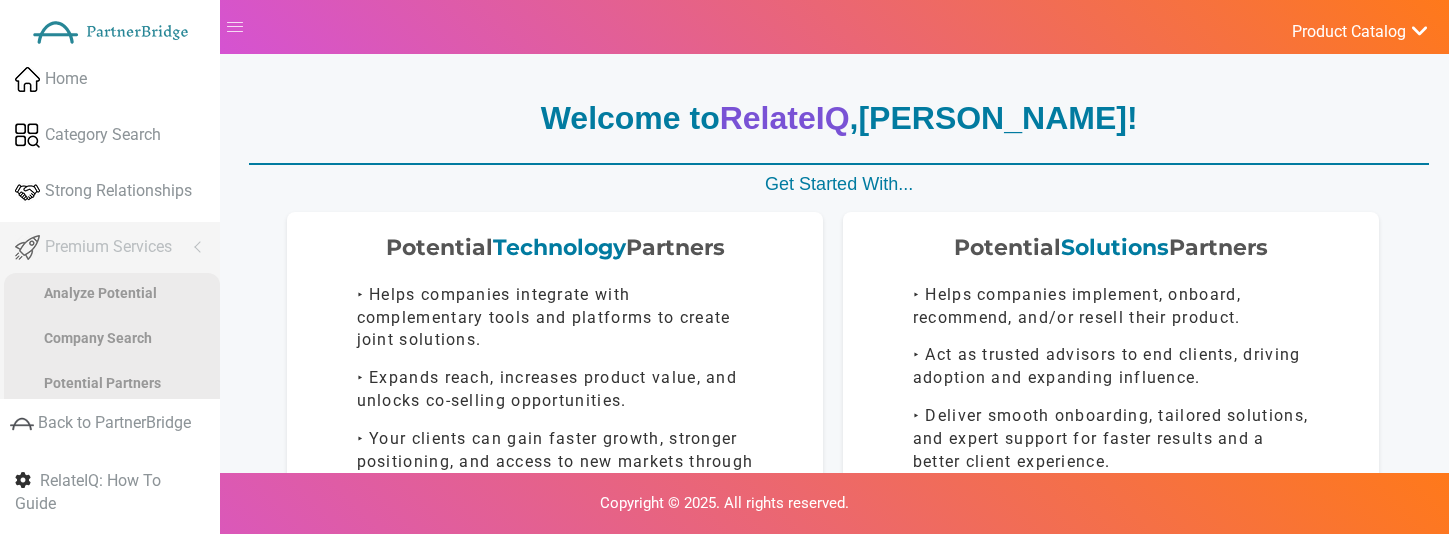scroll, scrollTop: 328, scrollLeft: 0, axis: vertical 